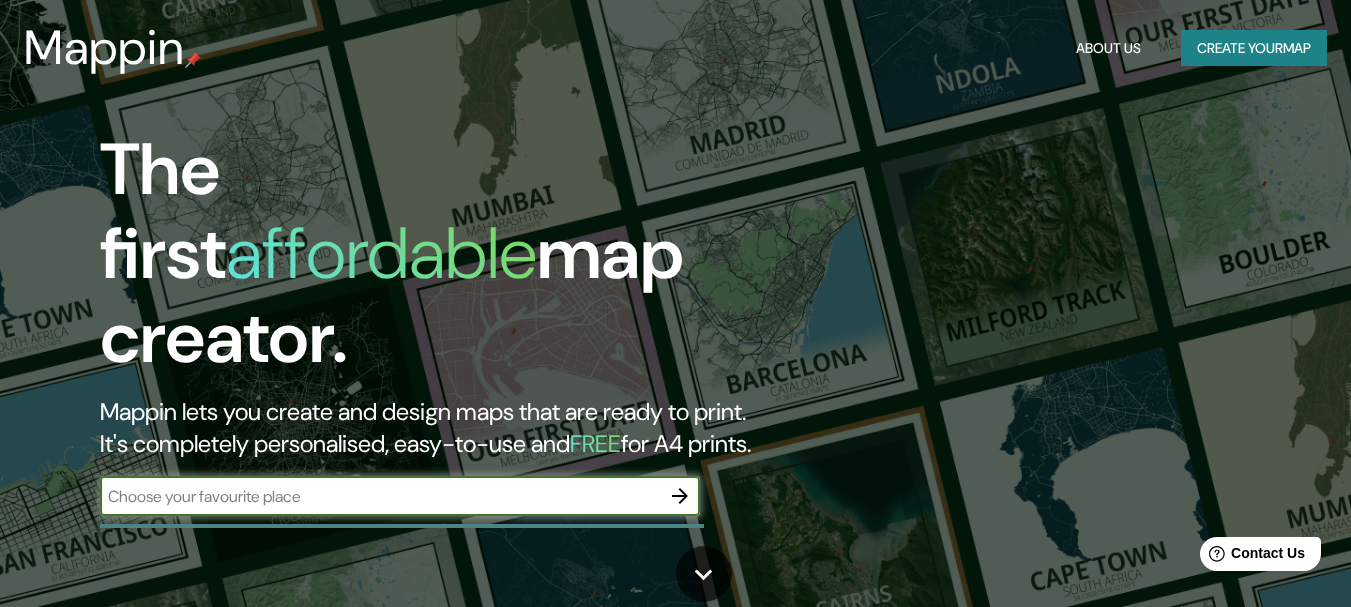 scroll, scrollTop: 0, scrollLeft: 0, axis: both 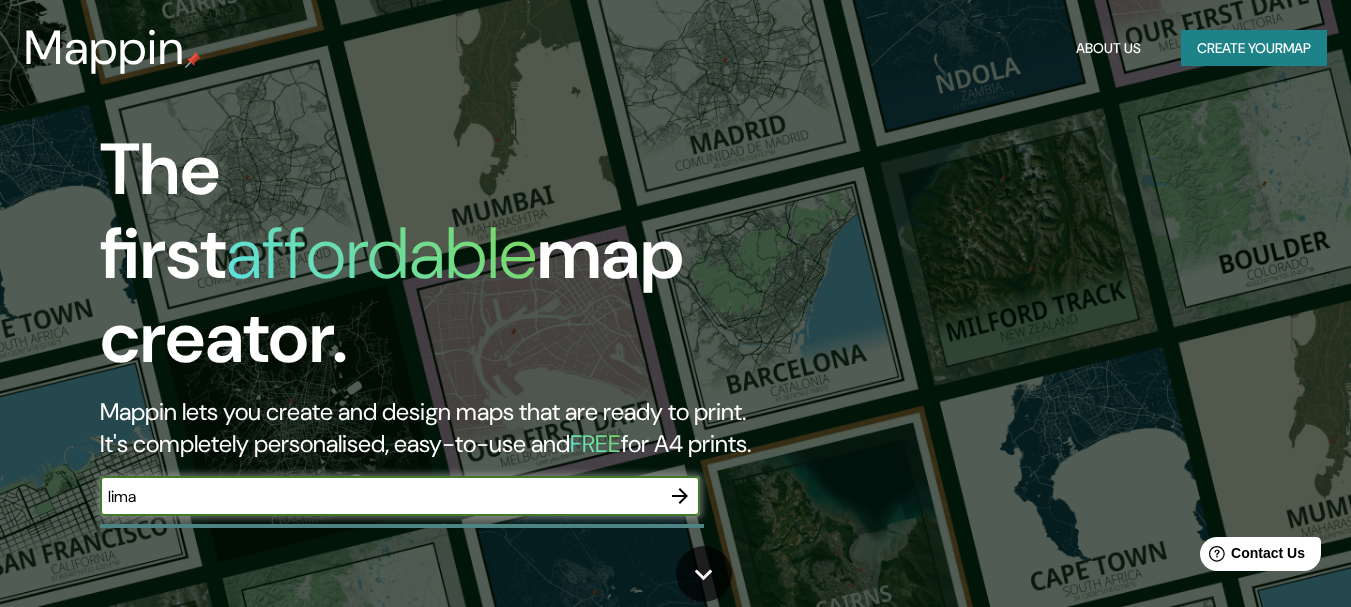 type on "[GEOGRAPHIC_DATA], [GEOGRAPHIC_DATA]" 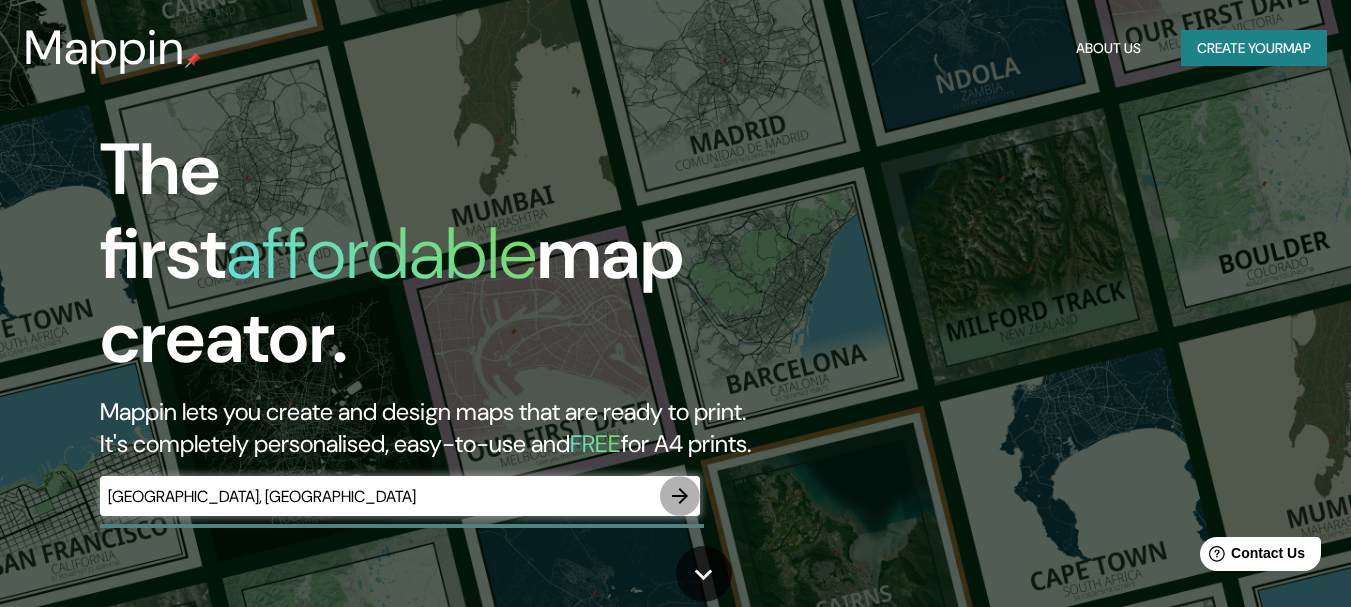 click 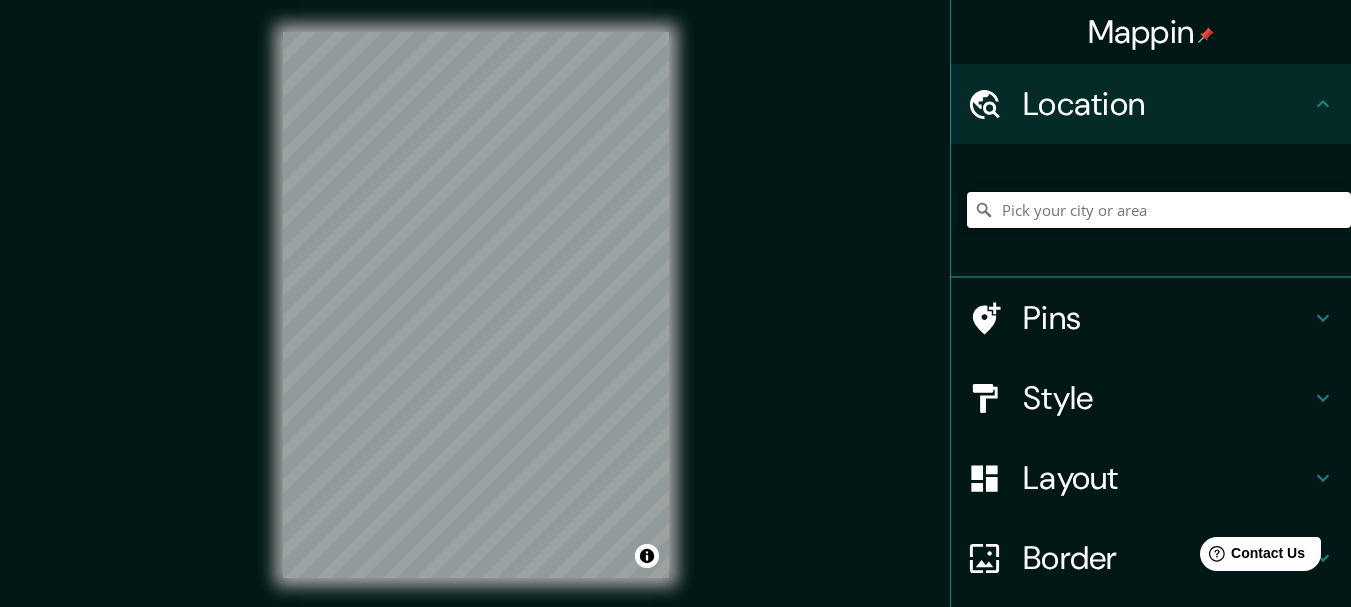 click at bounding box center (1159, 210) 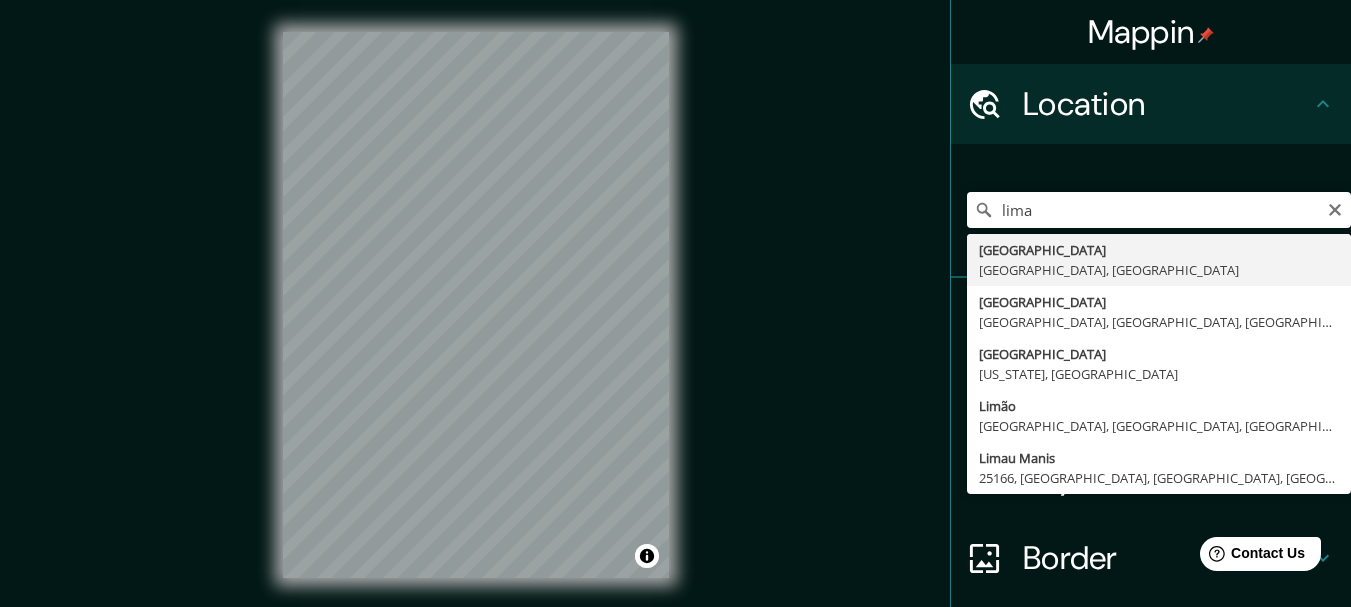 type on "[GEOGRAPHIC_DATA], [GEOGRAPHIC_DATA], [GEOGRAPHIC_DATA]" 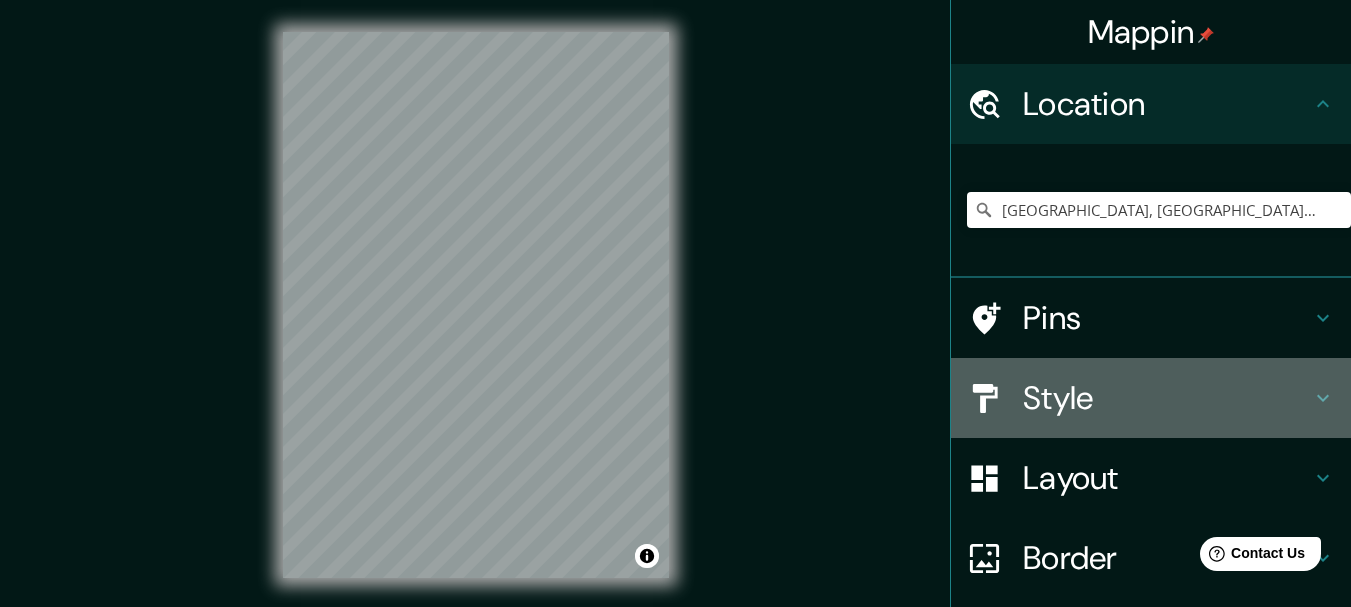 click on "Style" at bounding box center (1167, 398) 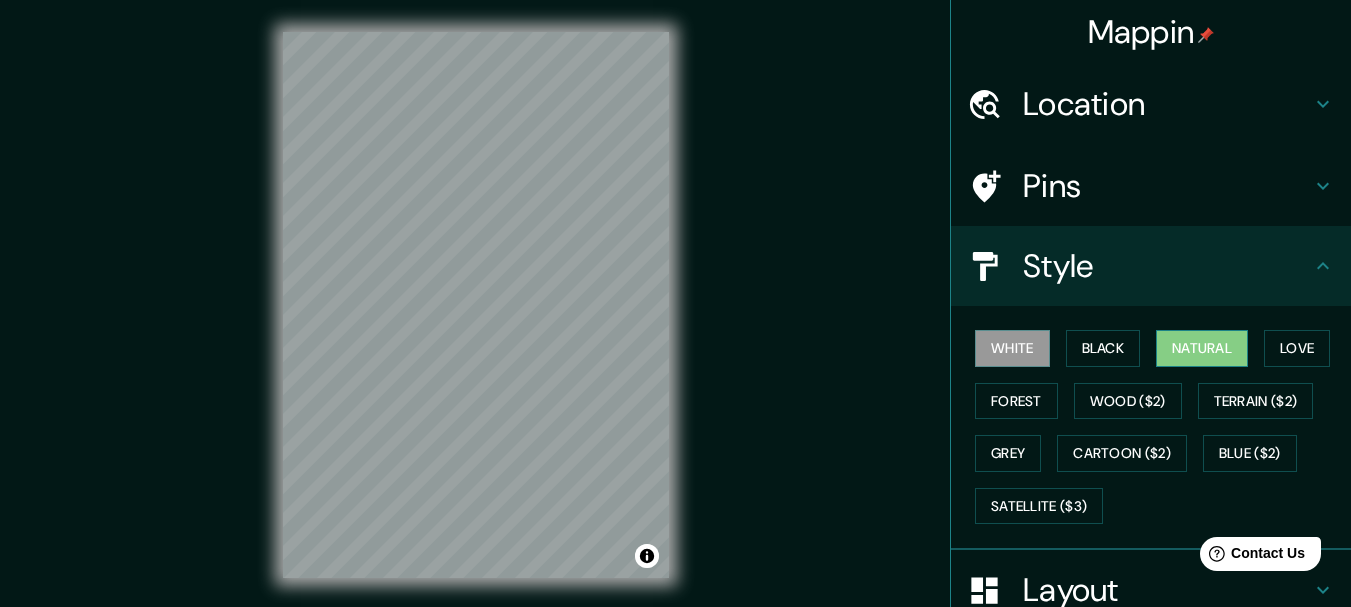 click on "Natural" at bounding box center [1202, 348] 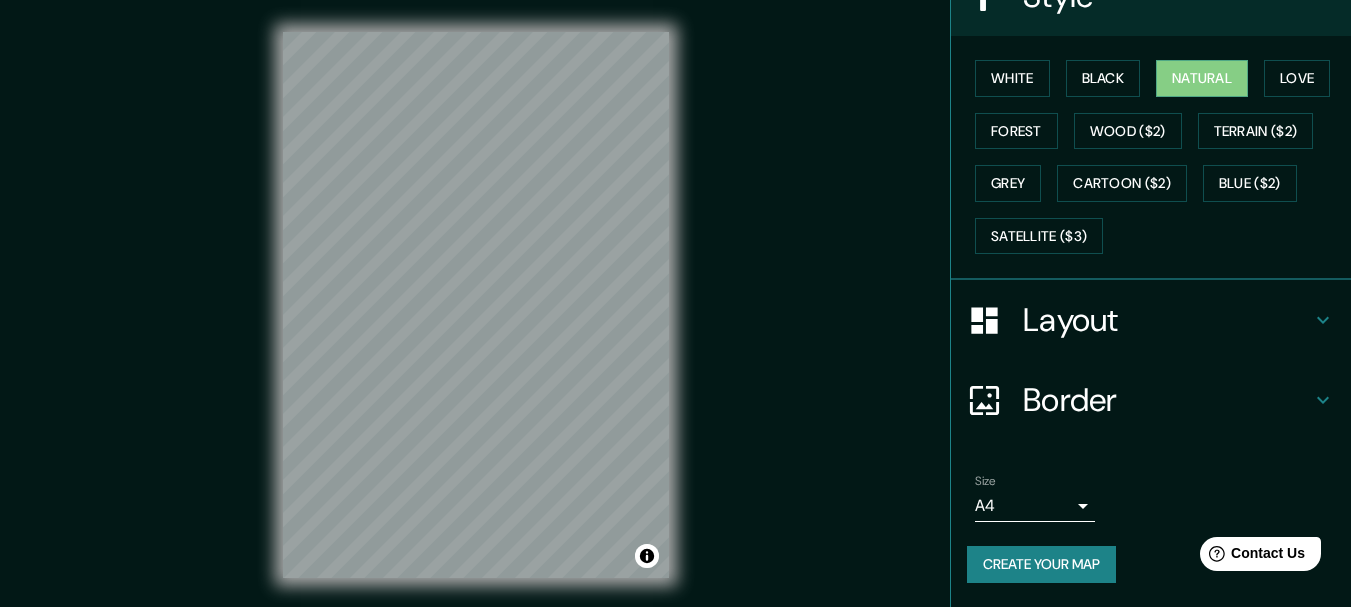 click 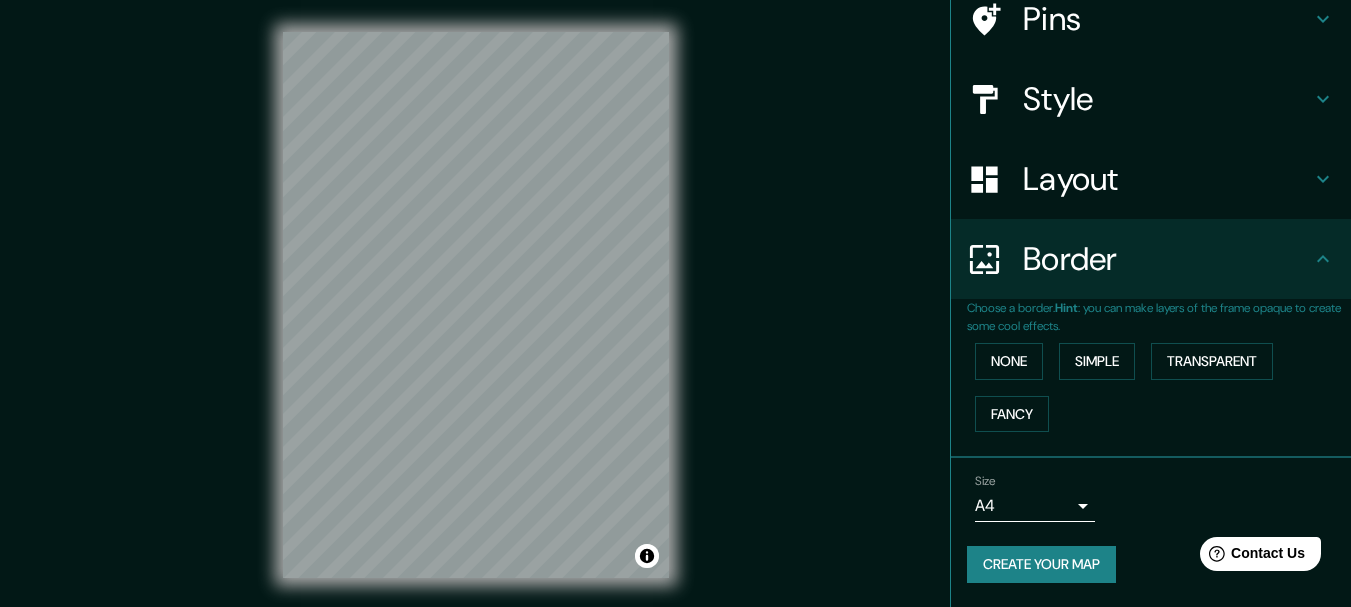 scroll, scrollTop: 167, scrollLeft: 0, axis: vertical 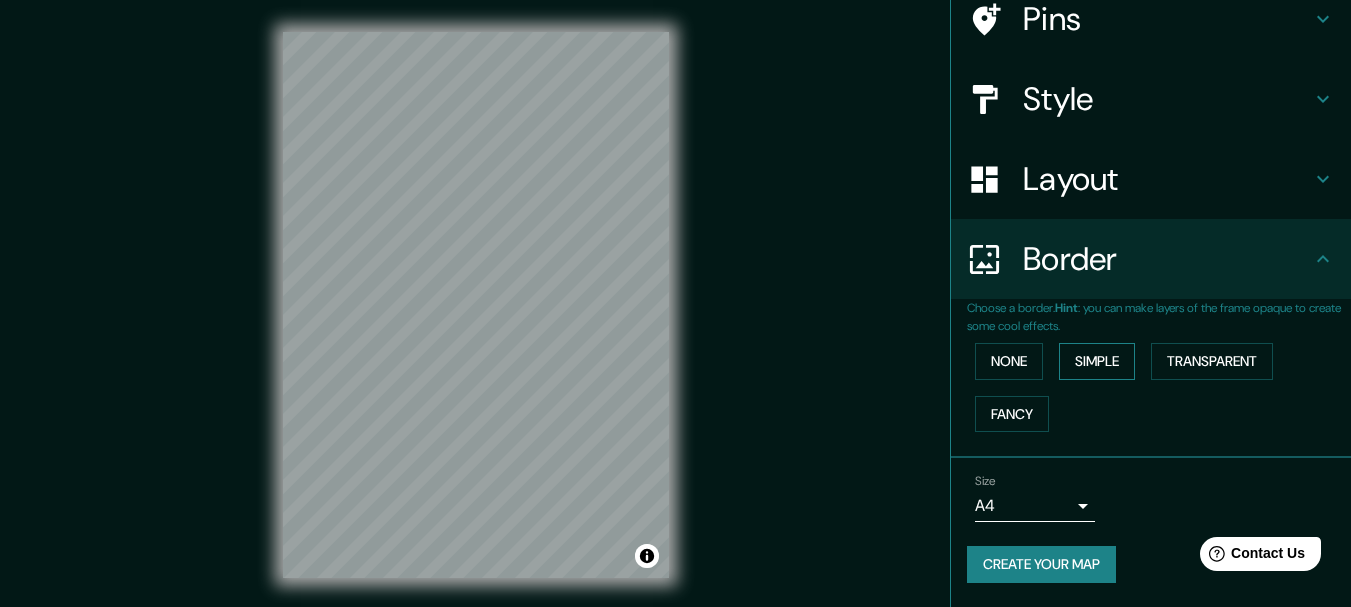 click on "Simple" at bounding box center [1097, 361] 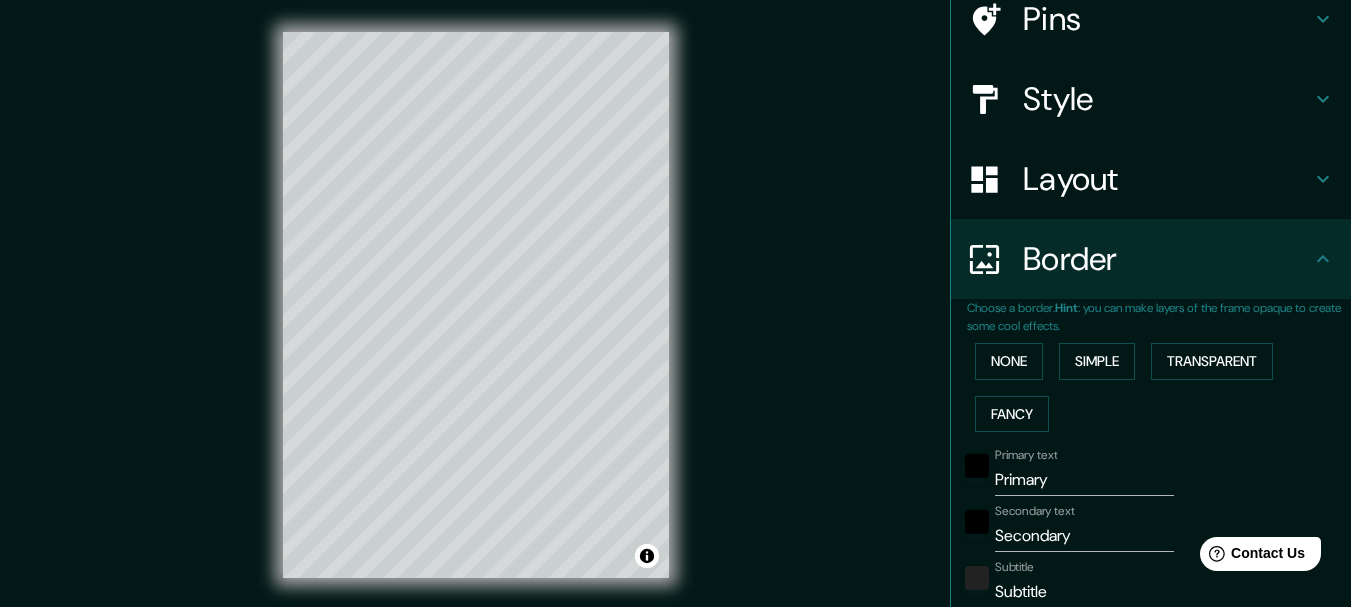 click on "Primary" at bounding box center (1084, 480) 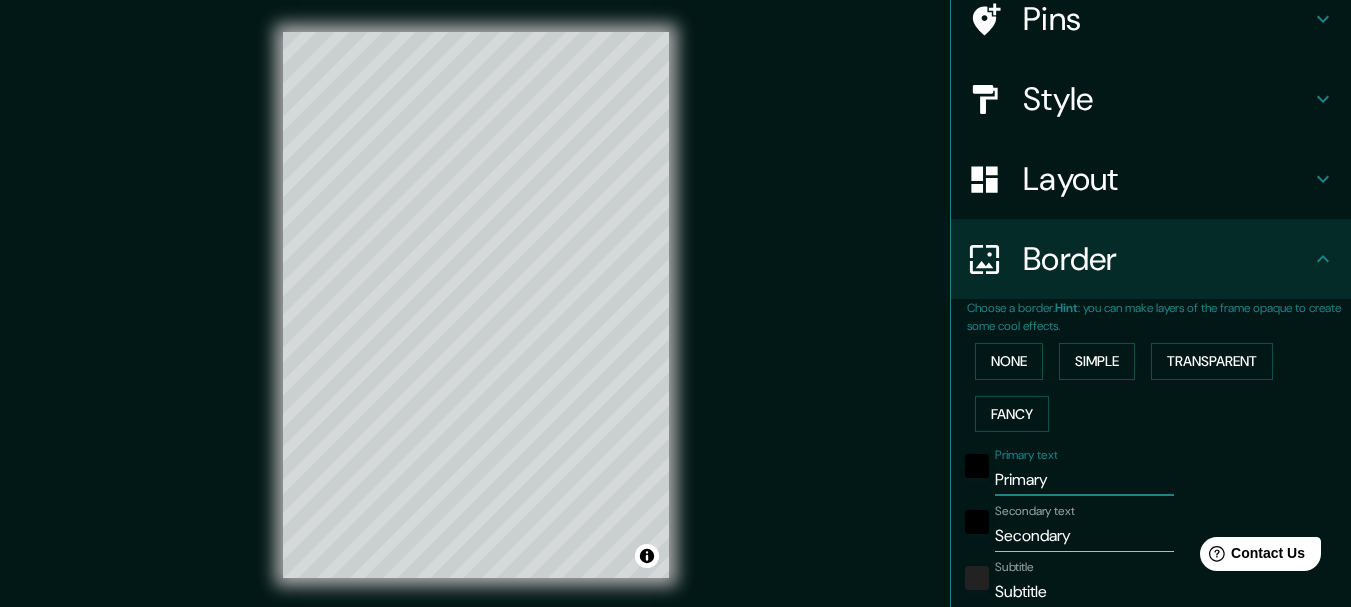 click on "Primary" at bounding box center (1084, 480) 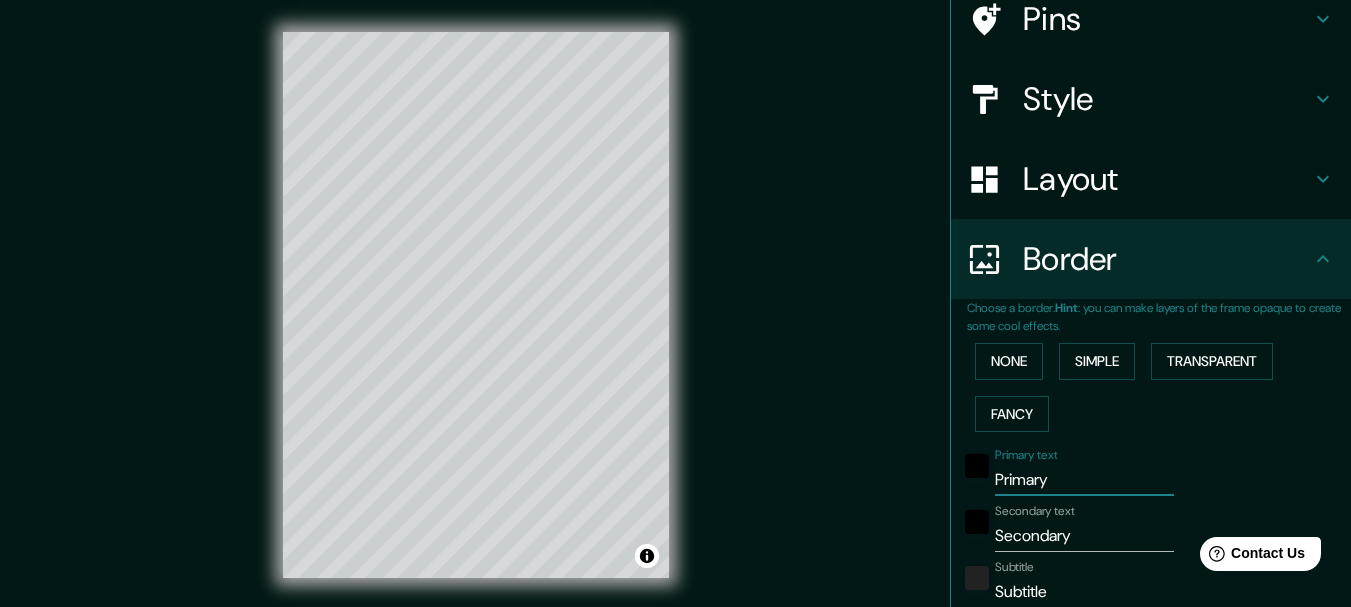 type on "N" 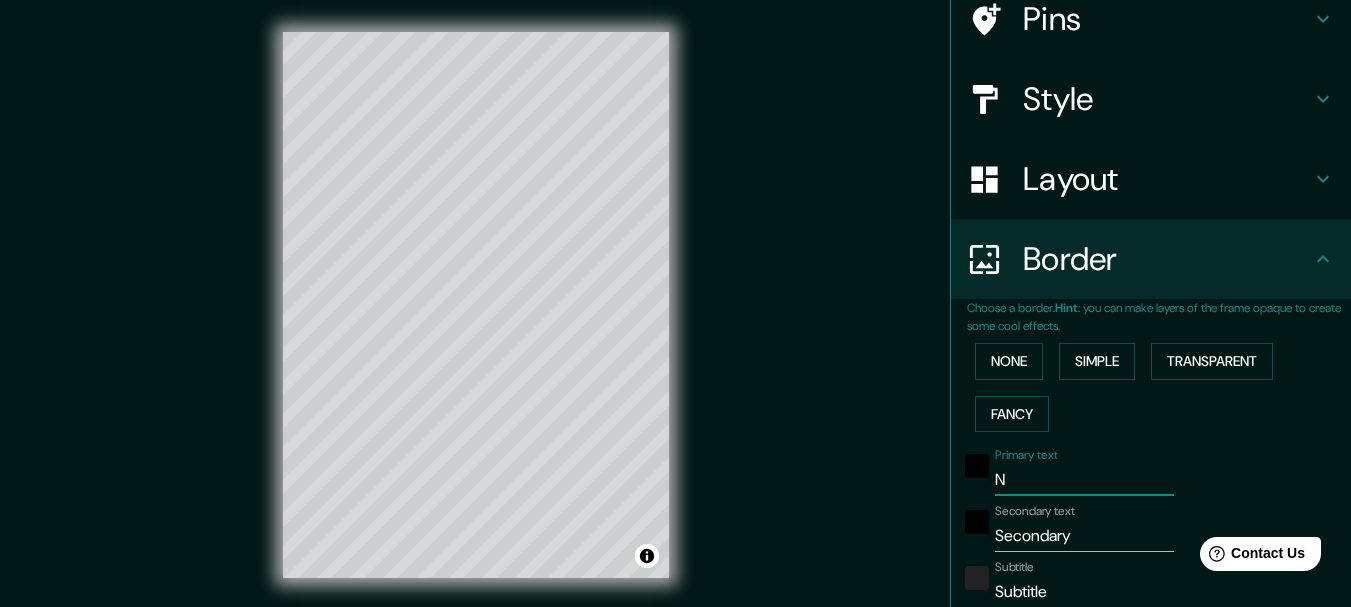 type on "154" 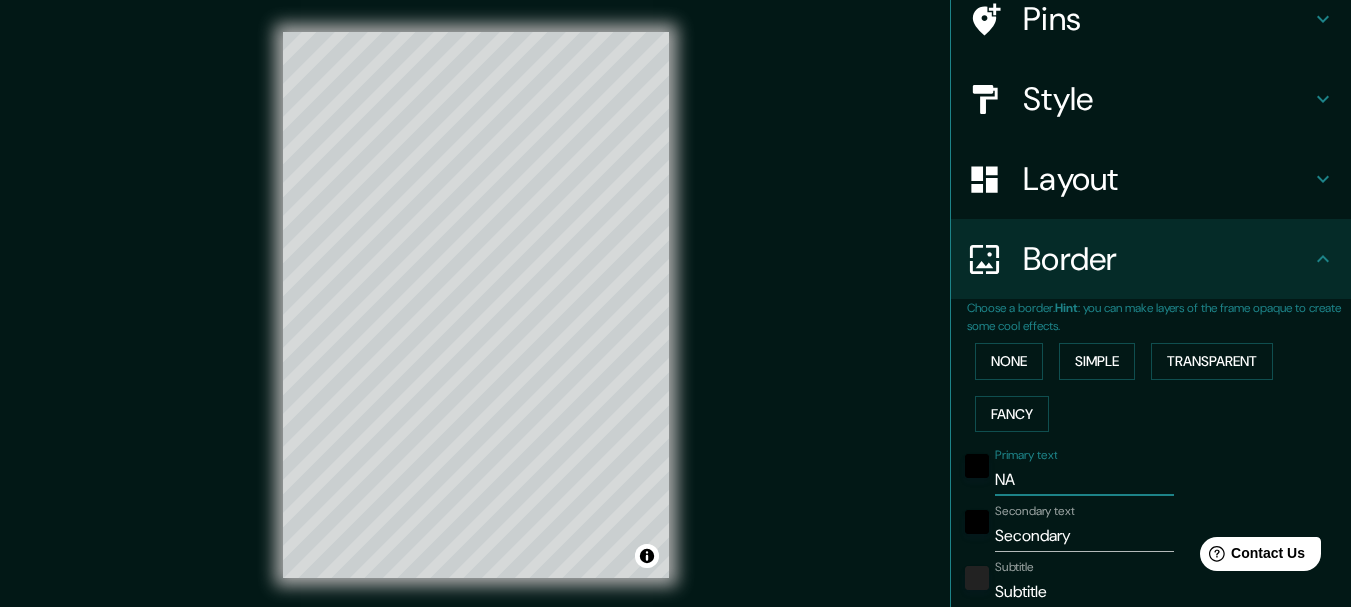 type on "NAV" 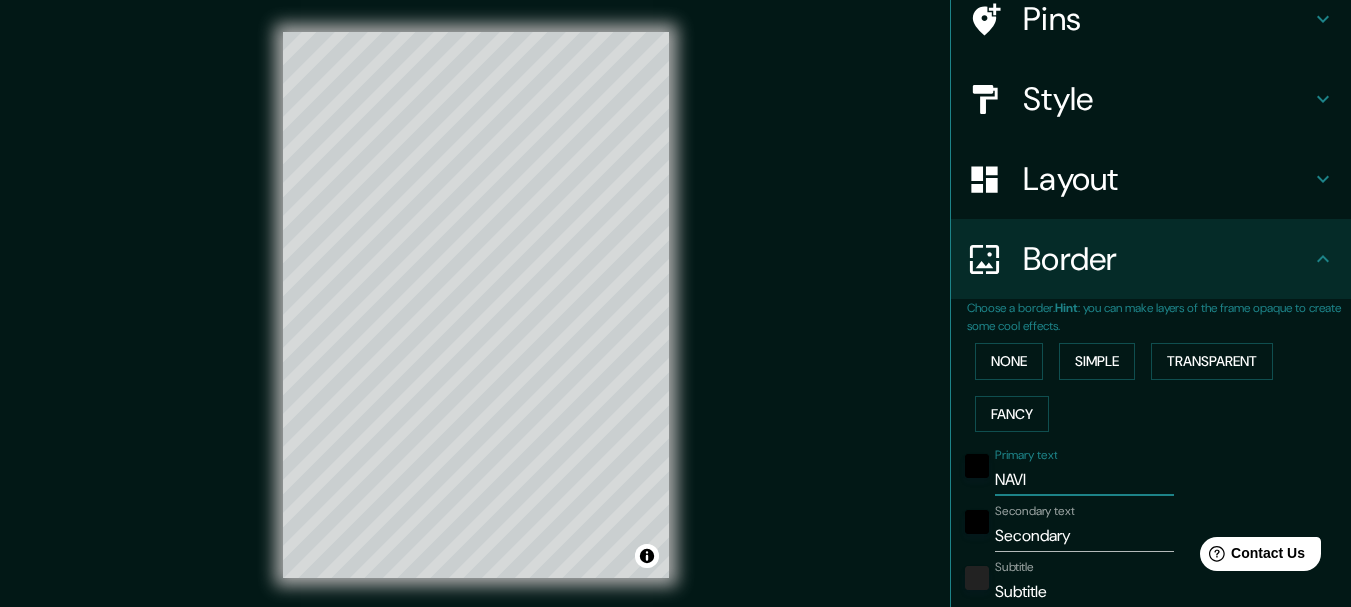 type on "NAVIA" 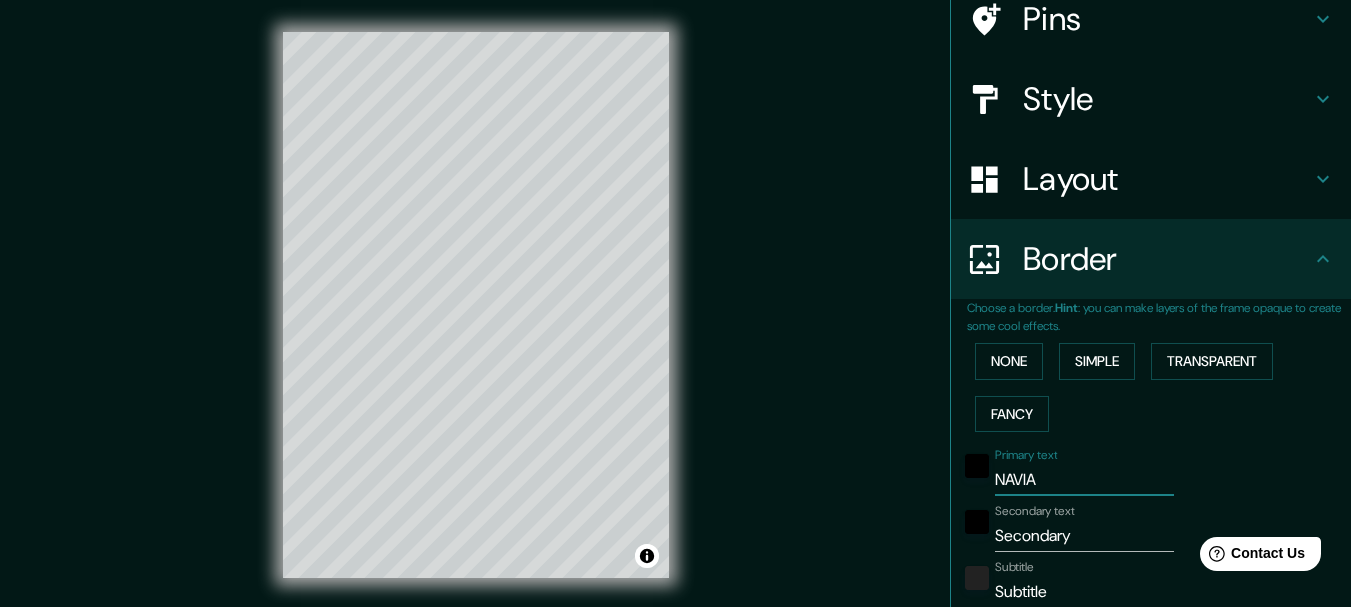 type on "154" 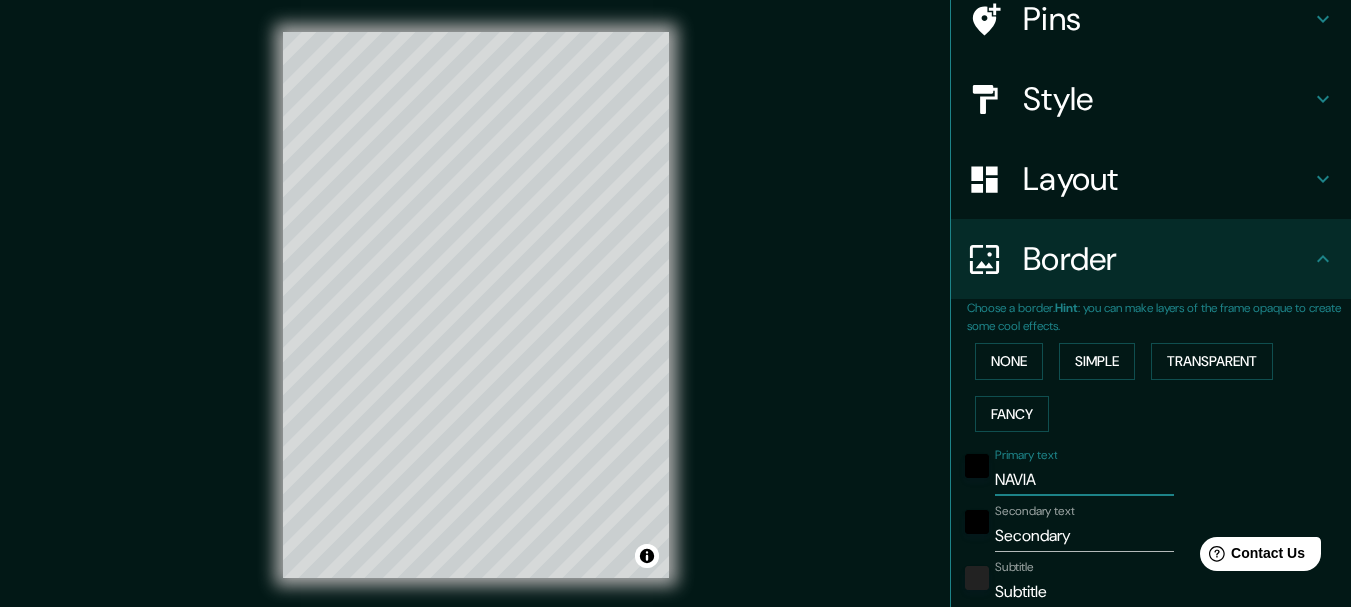 type on "NAVIA" 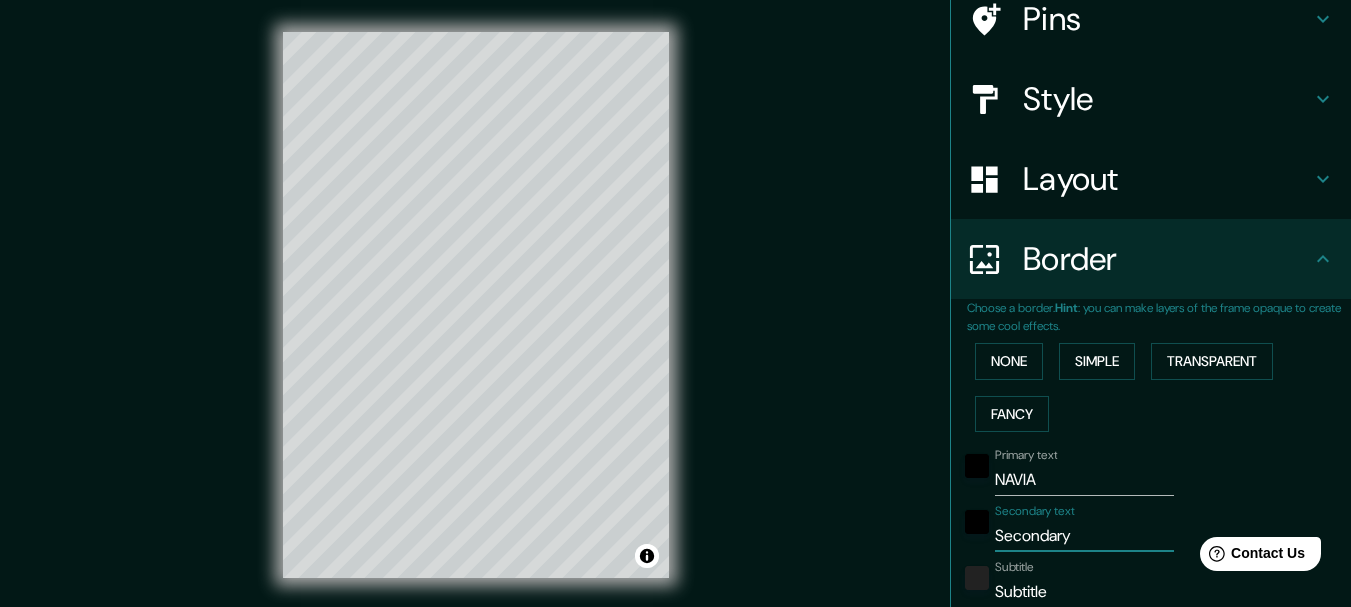 click on "Secondary" at bounding box center [1084, 536] 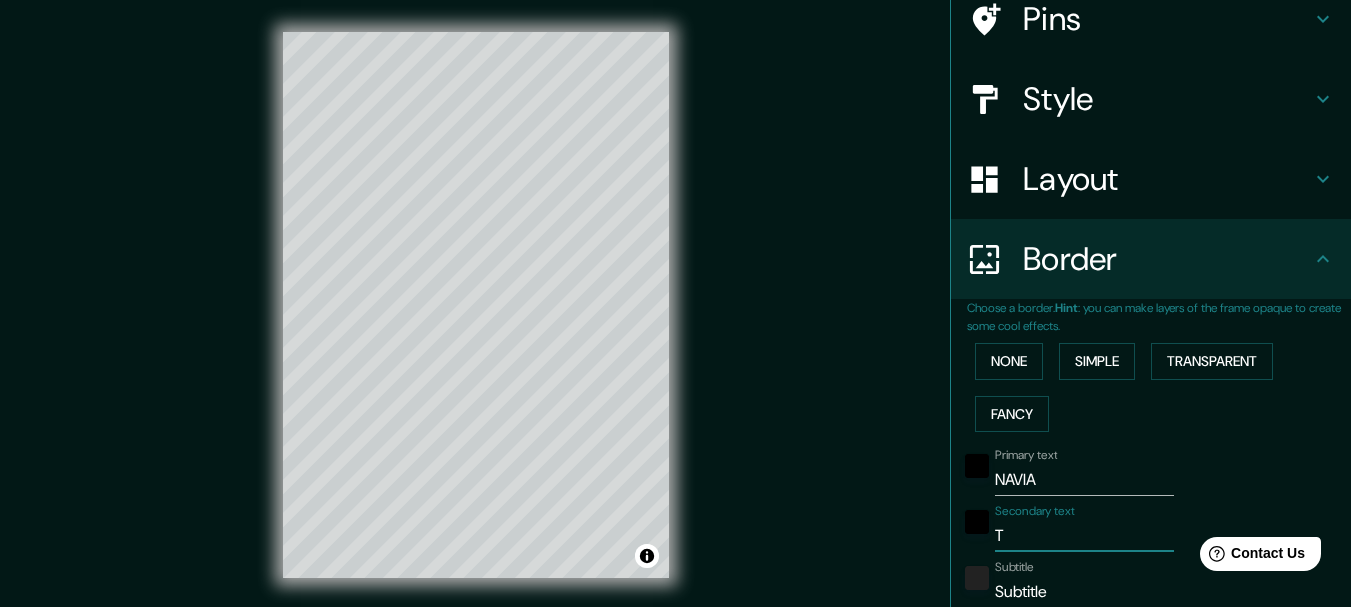 type on "TA" 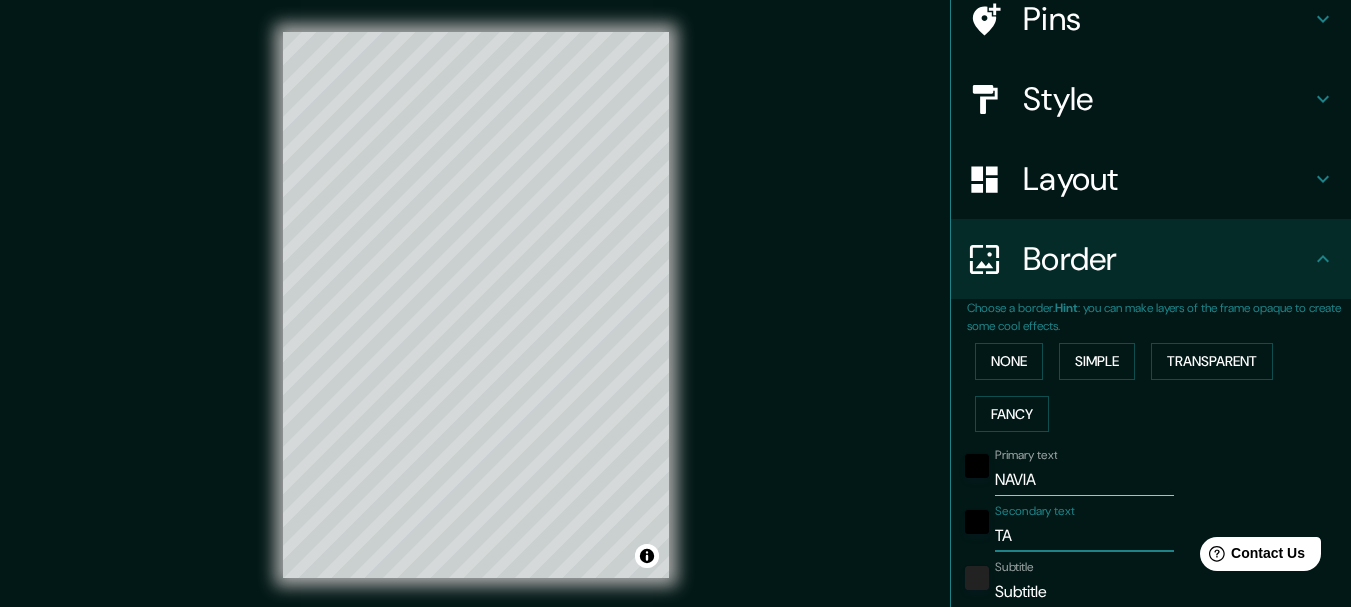 type on "TAR" 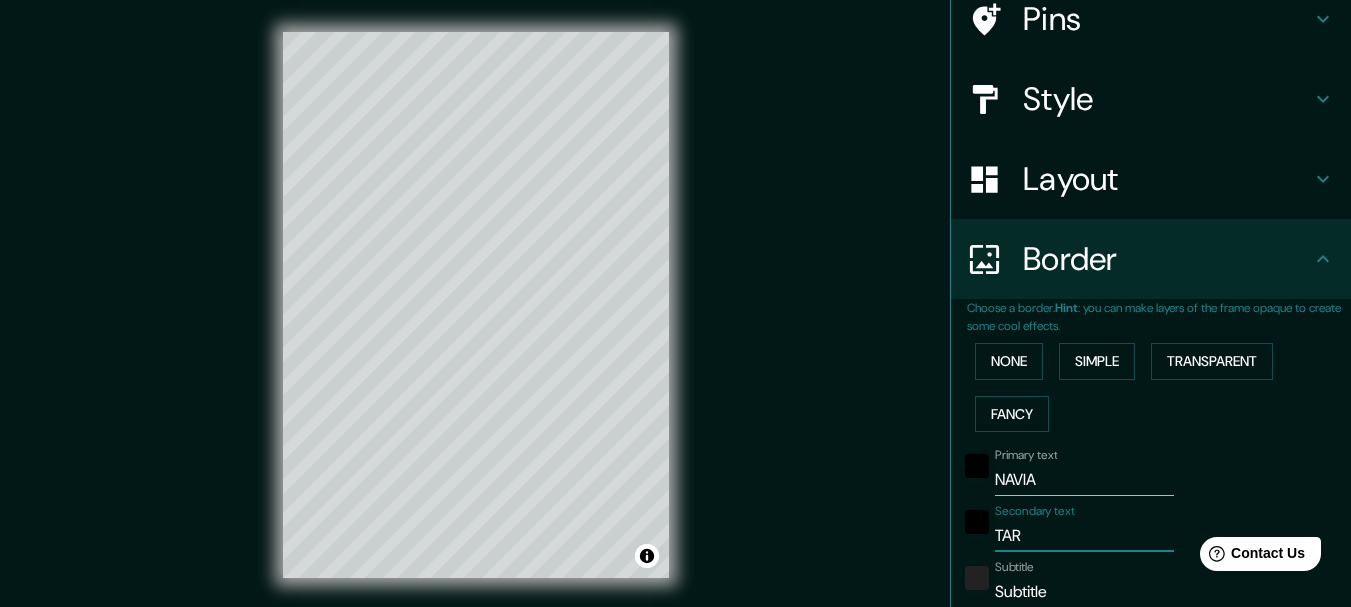 type on "154" 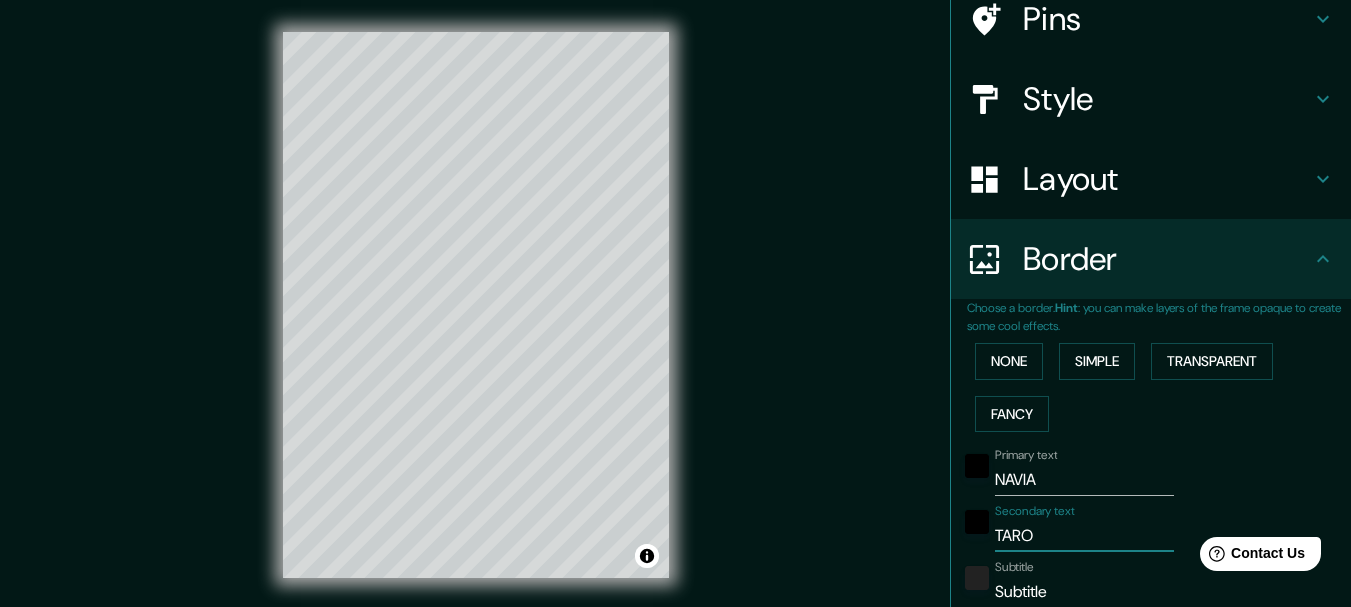 type on "TAROT" 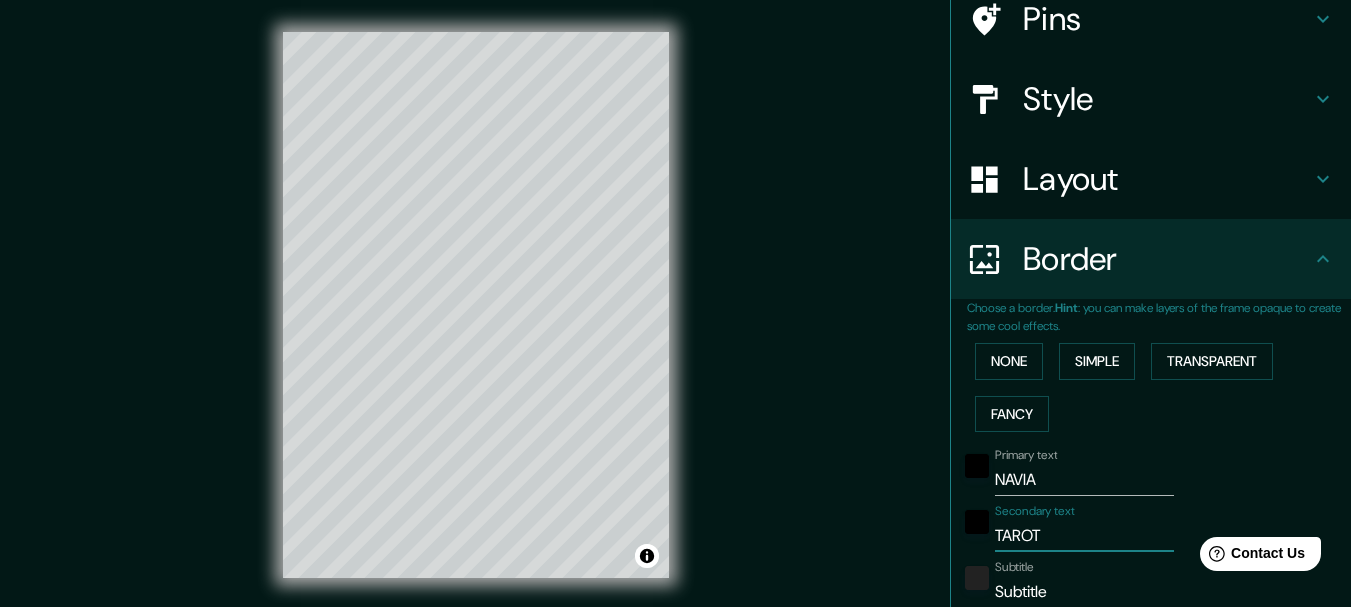 type on "154" 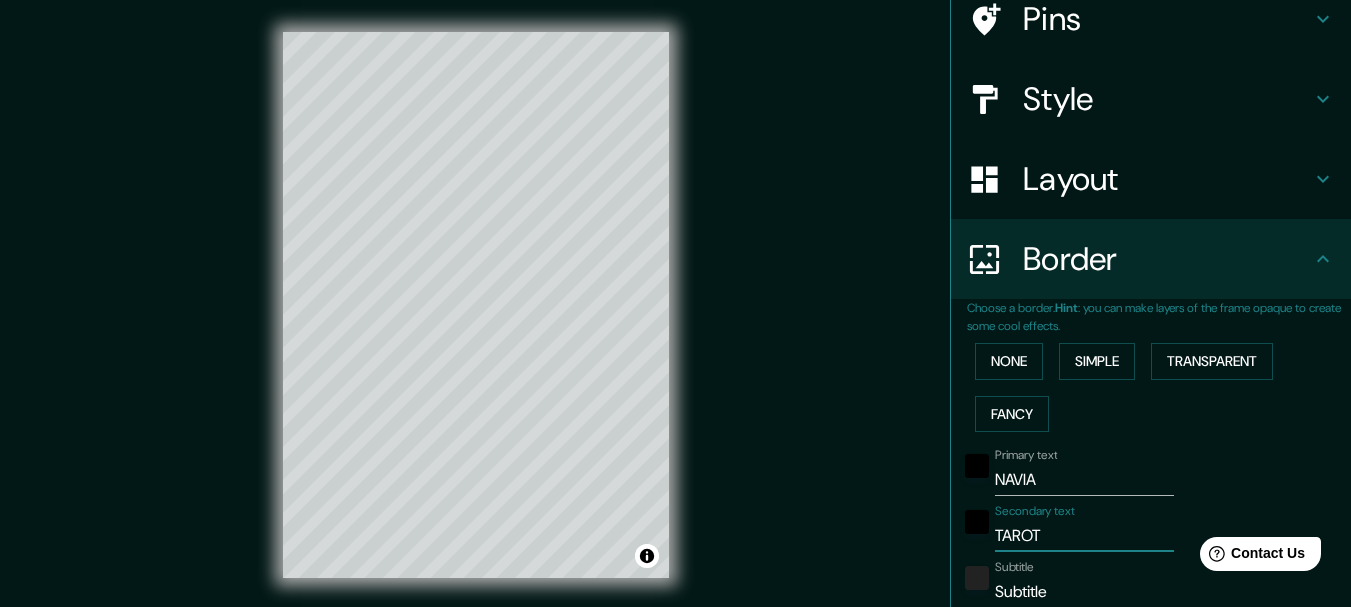 type on "TAROT" 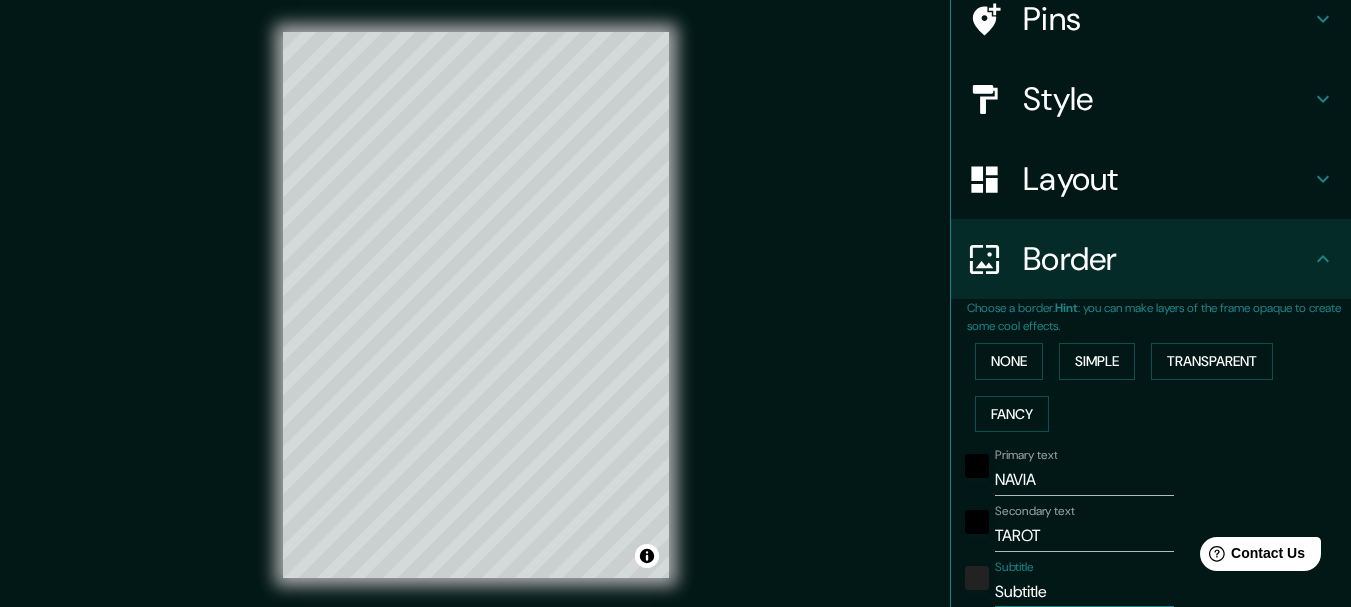 click on "Subtitle" at bounding box center (1084, 592) 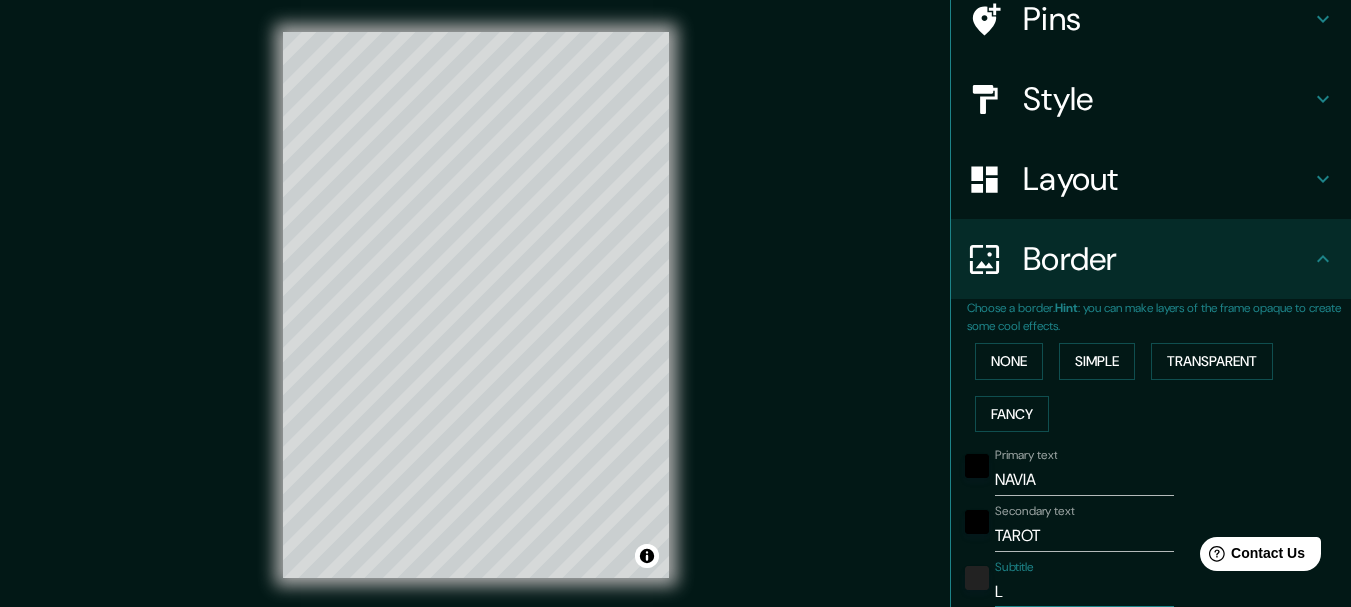 type on "LI" 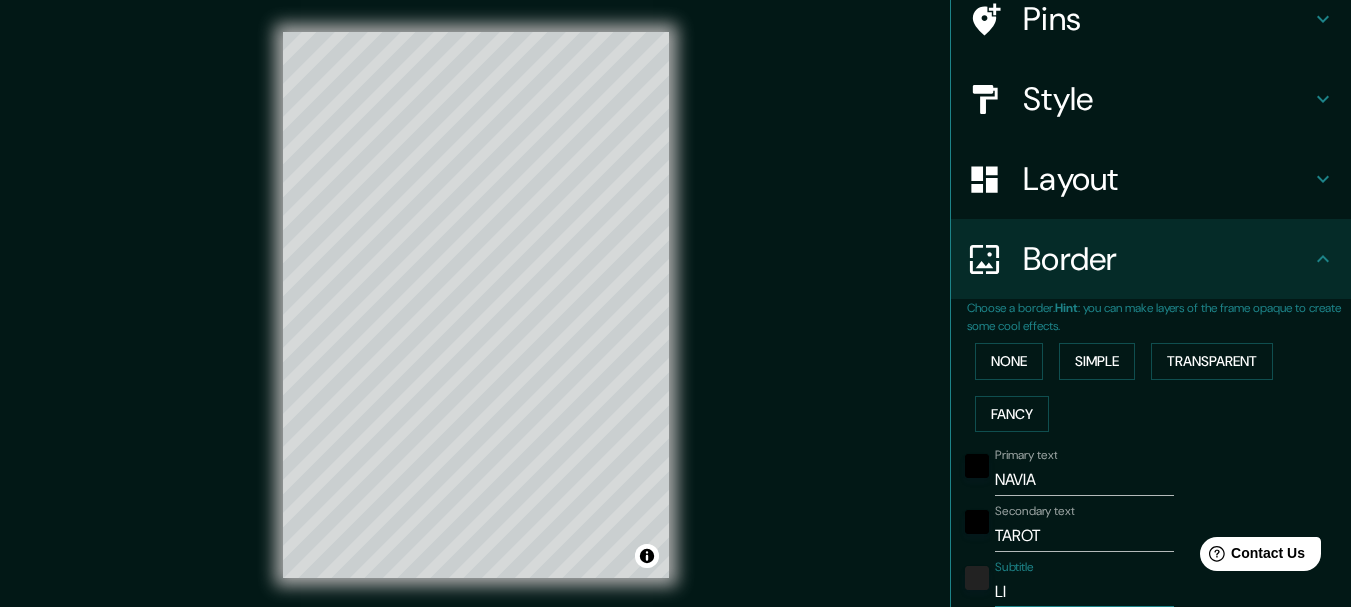 type on "154" 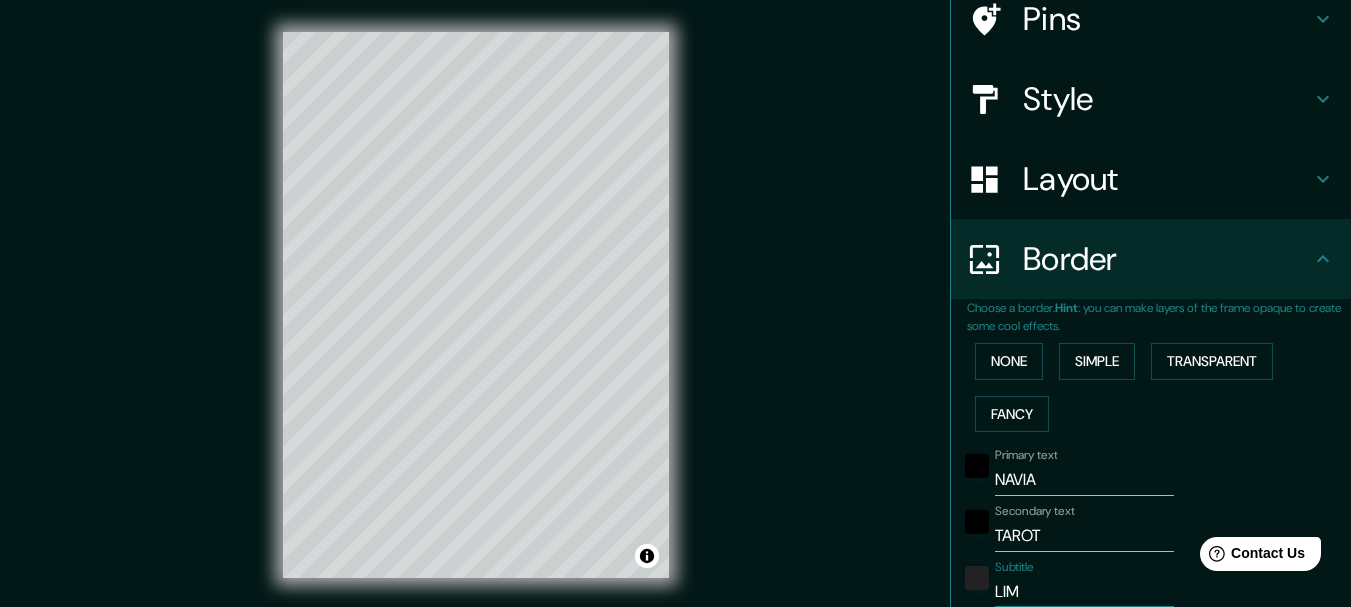 type on "LIMA" 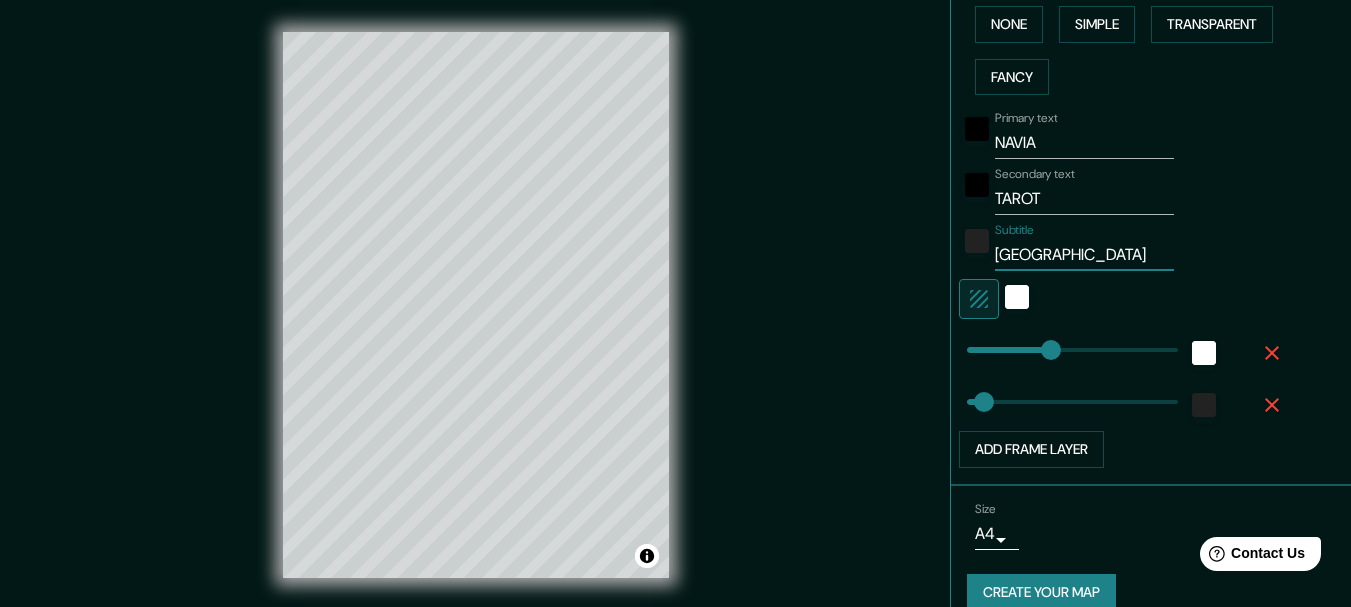 scroll, scrollTop: 531, scrollLeft: 0, axis: vertical 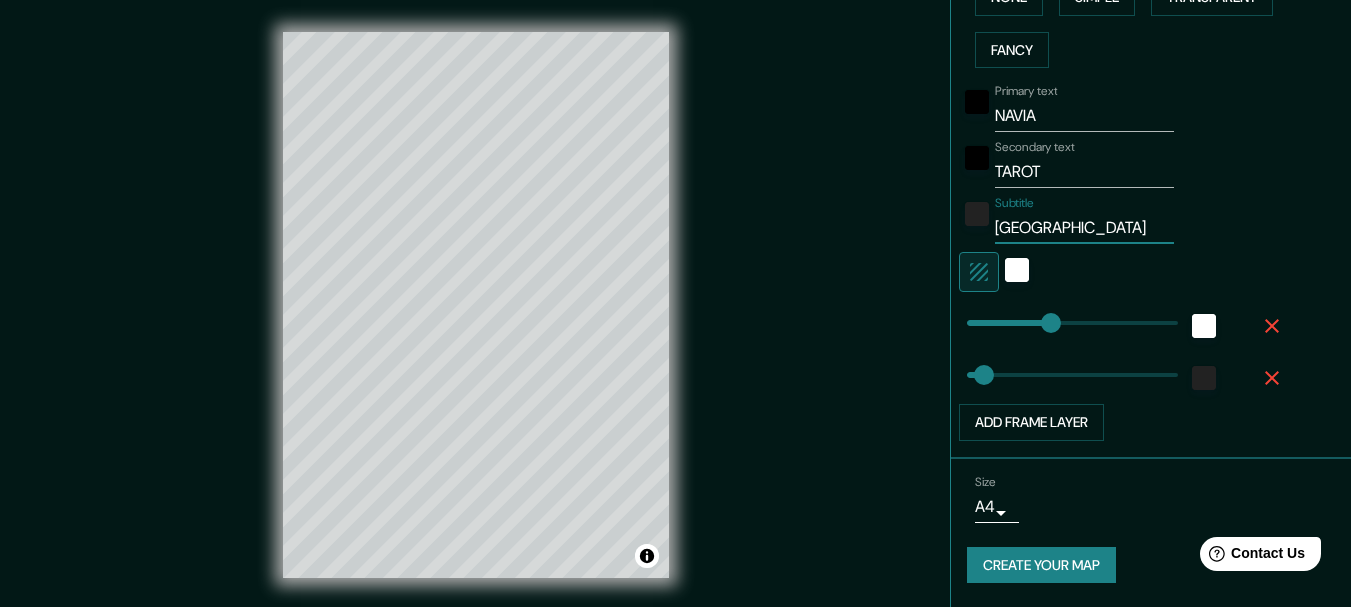 drag, startPoint x: 1347, startPoint y: 426, endPoint x: 115, endPoint y: 18, distance: 1297.8013 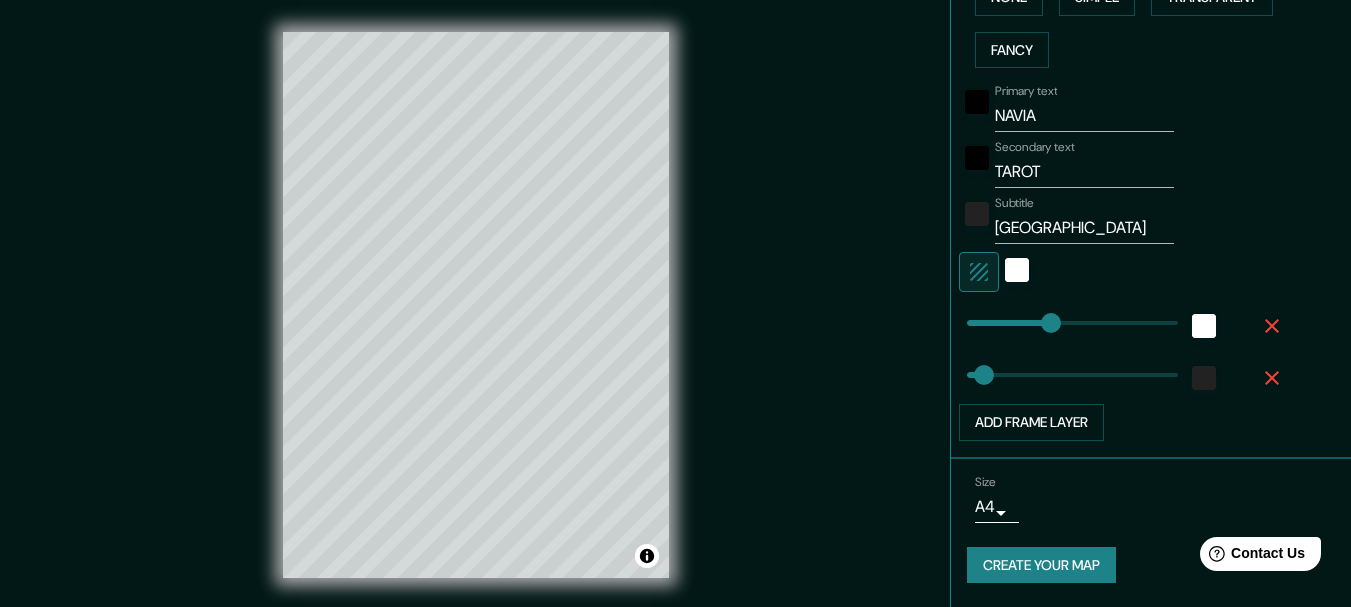 click on "Mappin Location Lima, Provincia de Lima, Perú Pins Style Layout Border Choose a border.  Hint : you can make layers of the frame opaque to create some cool effects. None Simple Transparent Fancy Primary text NAVIA Secondary text TAROT Subtitle LIMA Add frame layer Size A4 single Create your map © Mapbox   © OpenStreetMap   Improve this map Any problems, suggestions, or concerns please email    help@mappin.pro . . ." at bounding box center [675, 321] 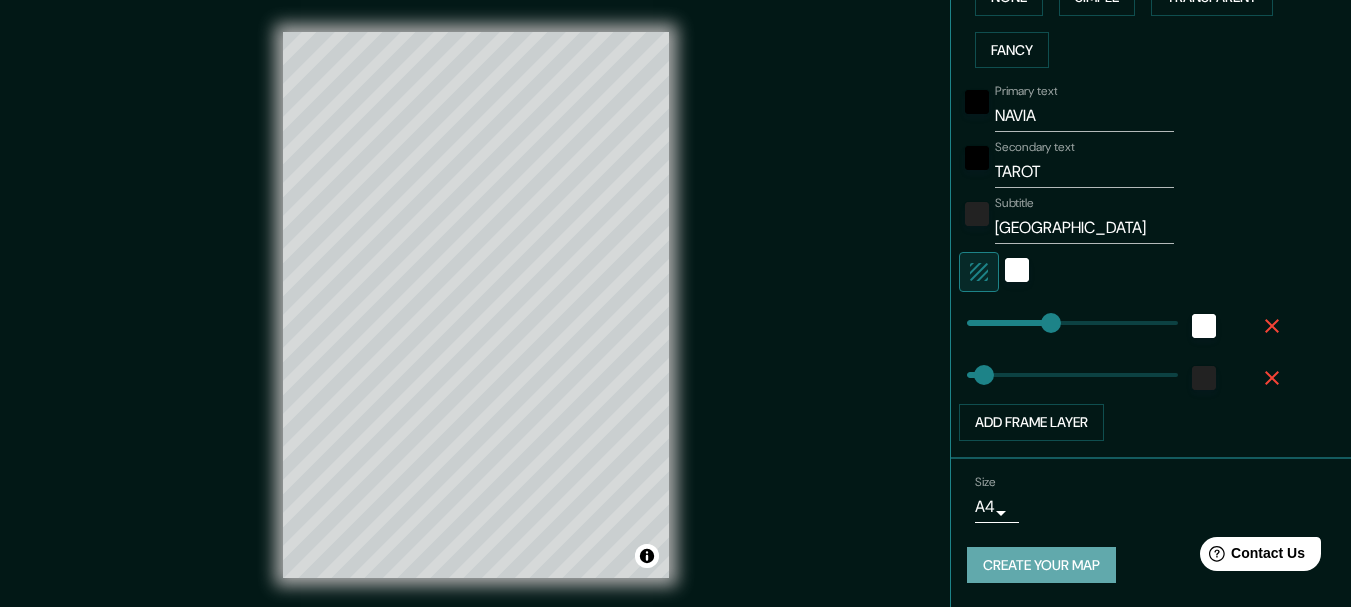 click on "Create your map" at bounding box center [1041, 565] 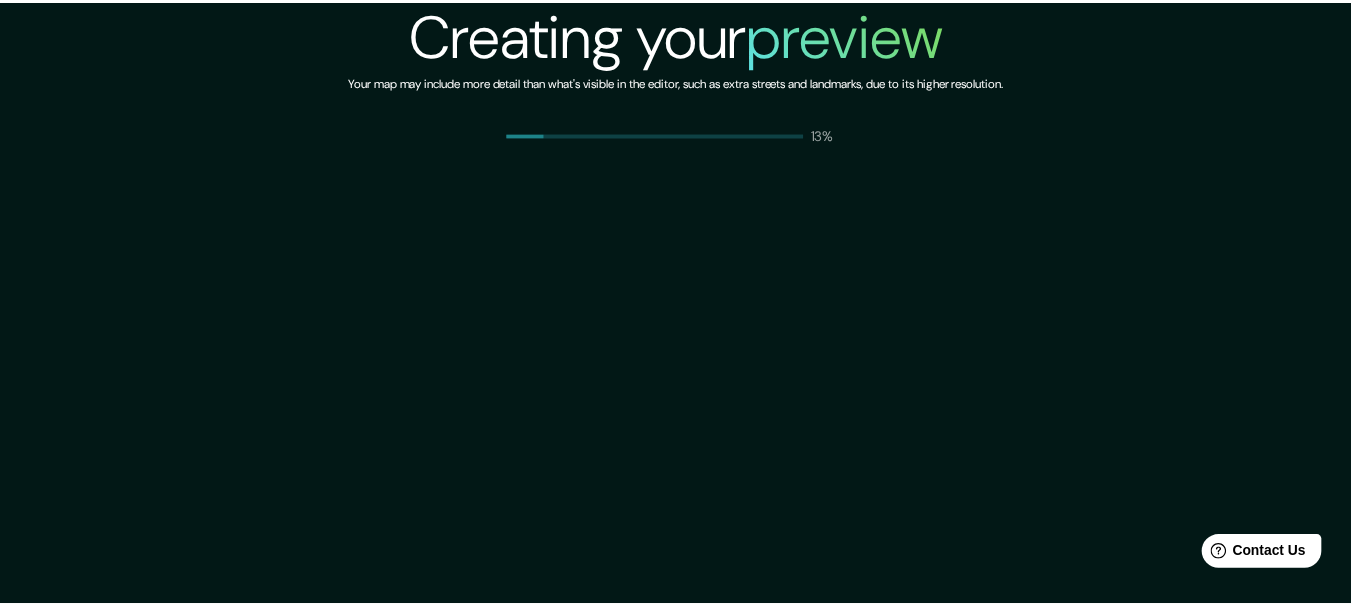 scroll, scrollTop: 0, scrollLeft: 0, axis: both 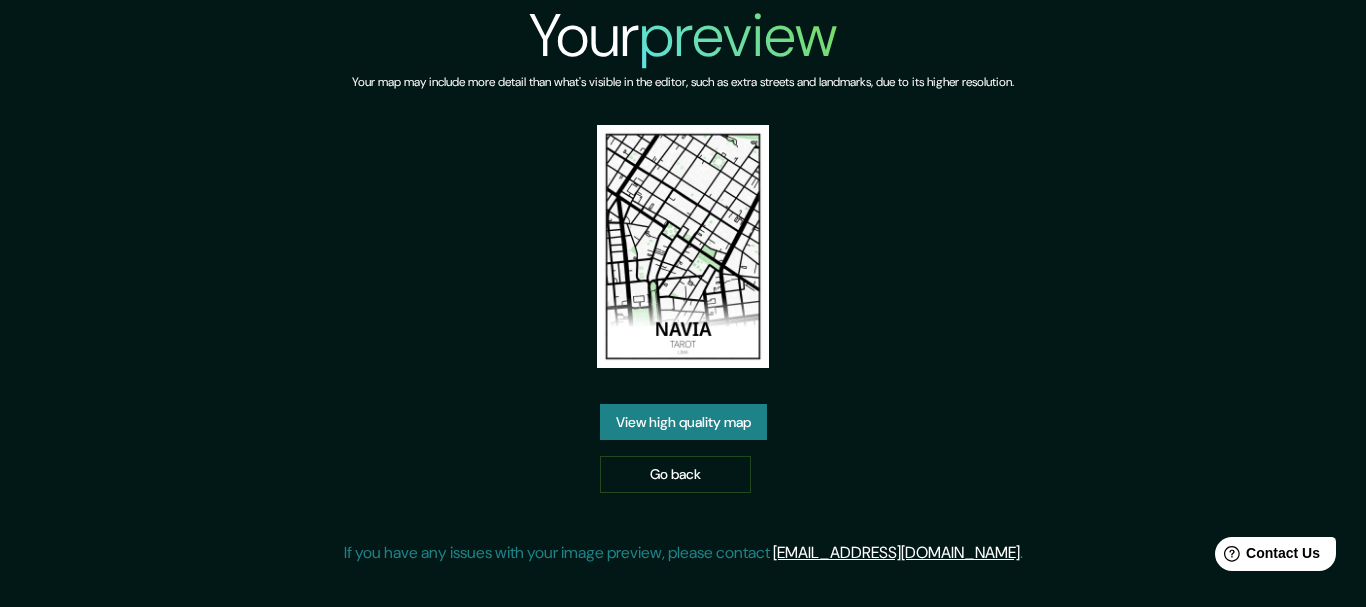 click on "View high quality map" at bounding box center (683, 422) 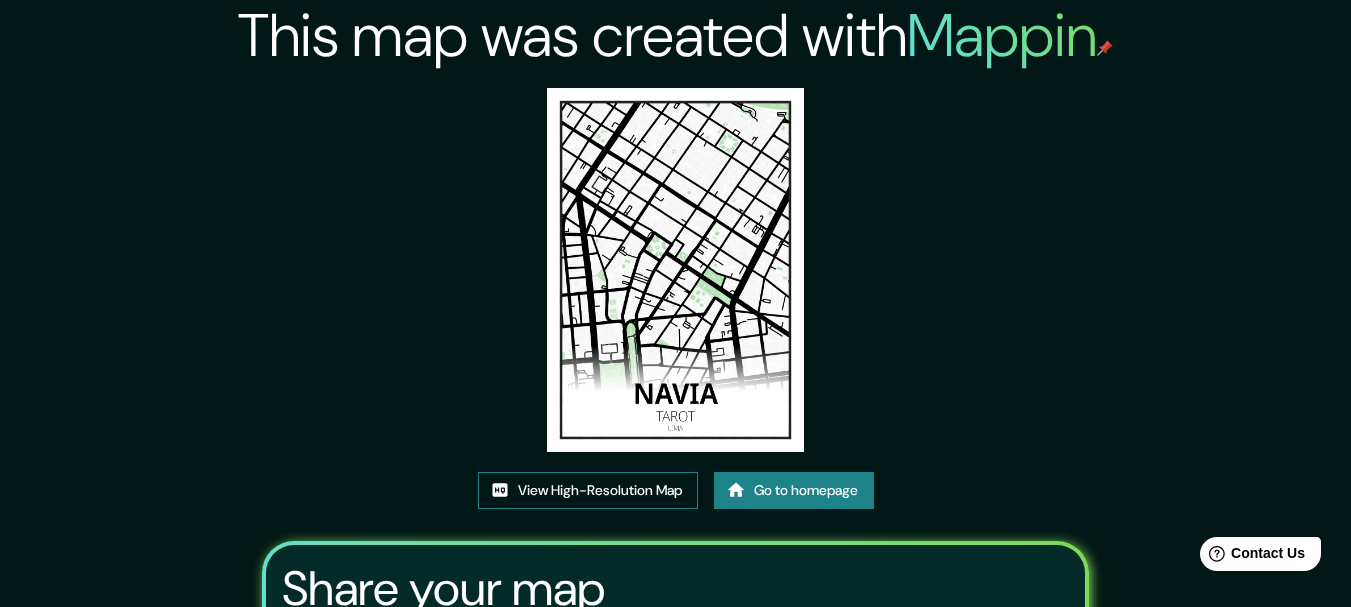click on "View High-Resolution Map" at bounding box center (588, 490) 